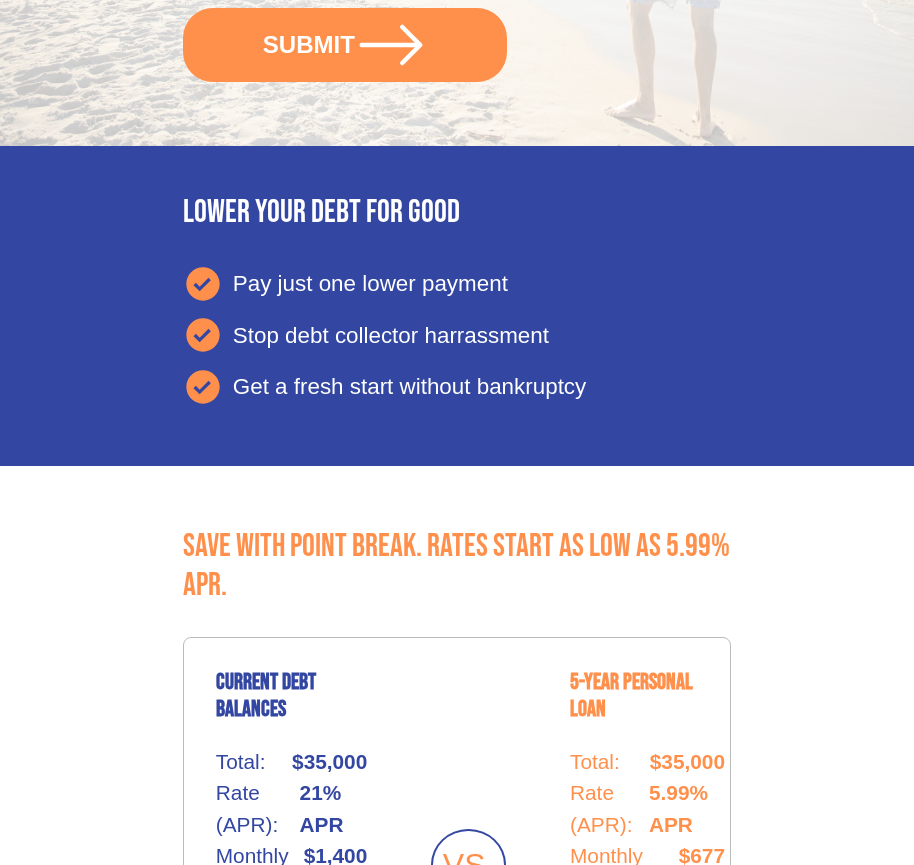 scroll, scrollTop: 842, scrollLeft: 0, axis: vertical 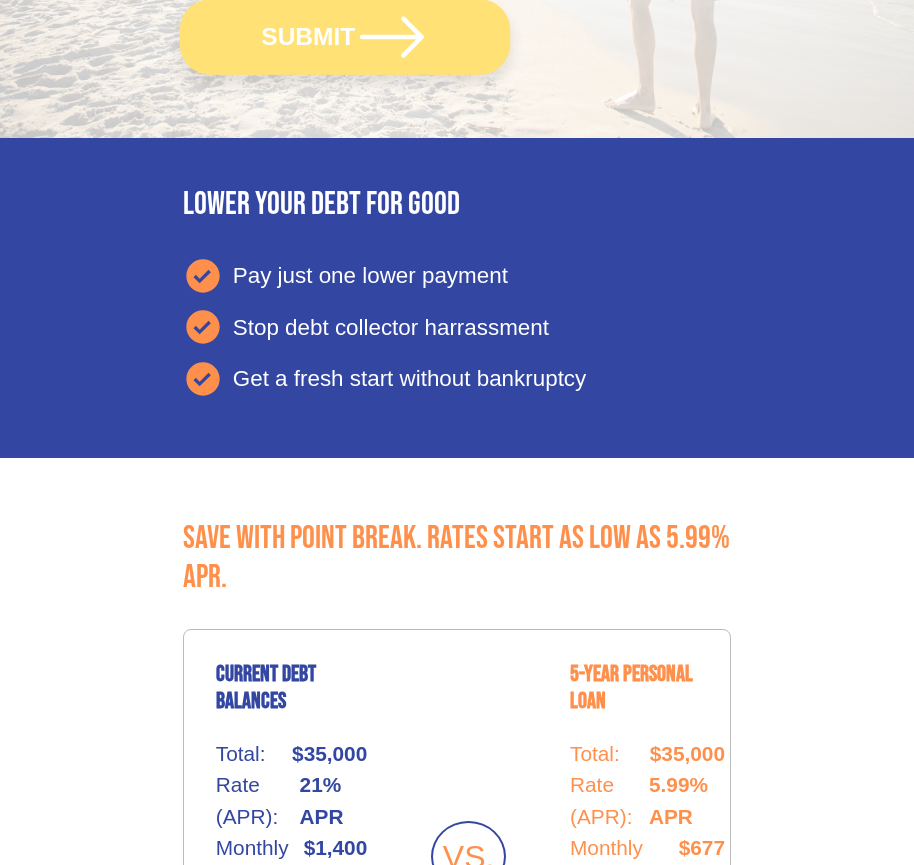 click on "SUBMIT" at bounding box center [345, 36] 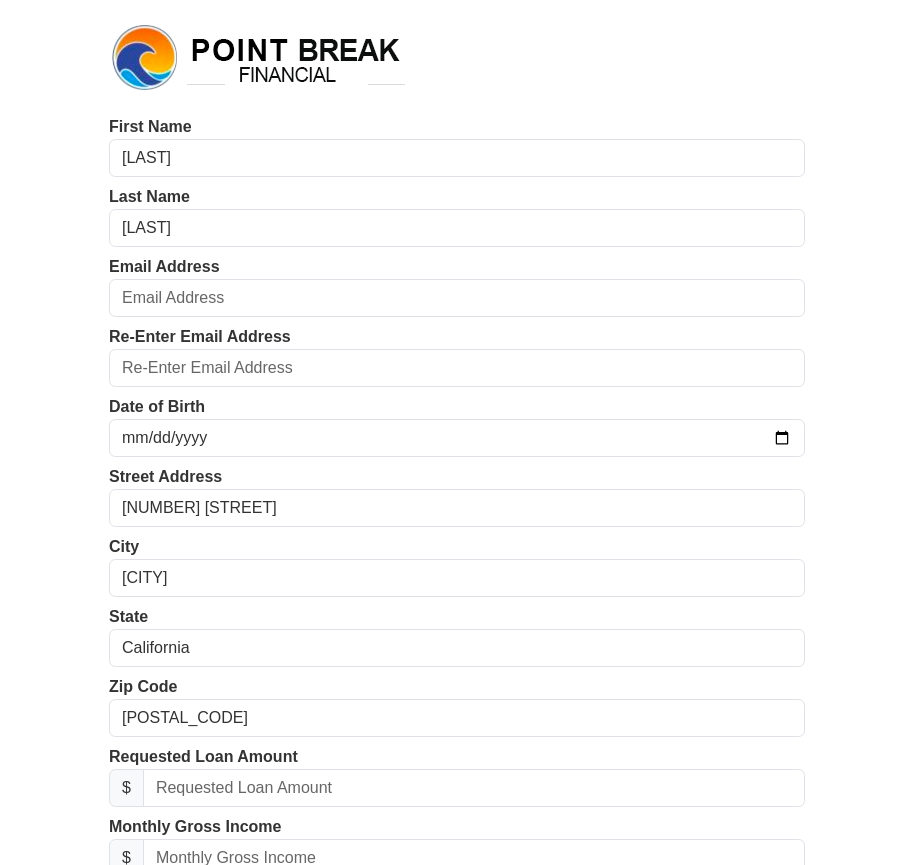 scroll, scrollTop: 0, scrollLeft: 0, axis: both 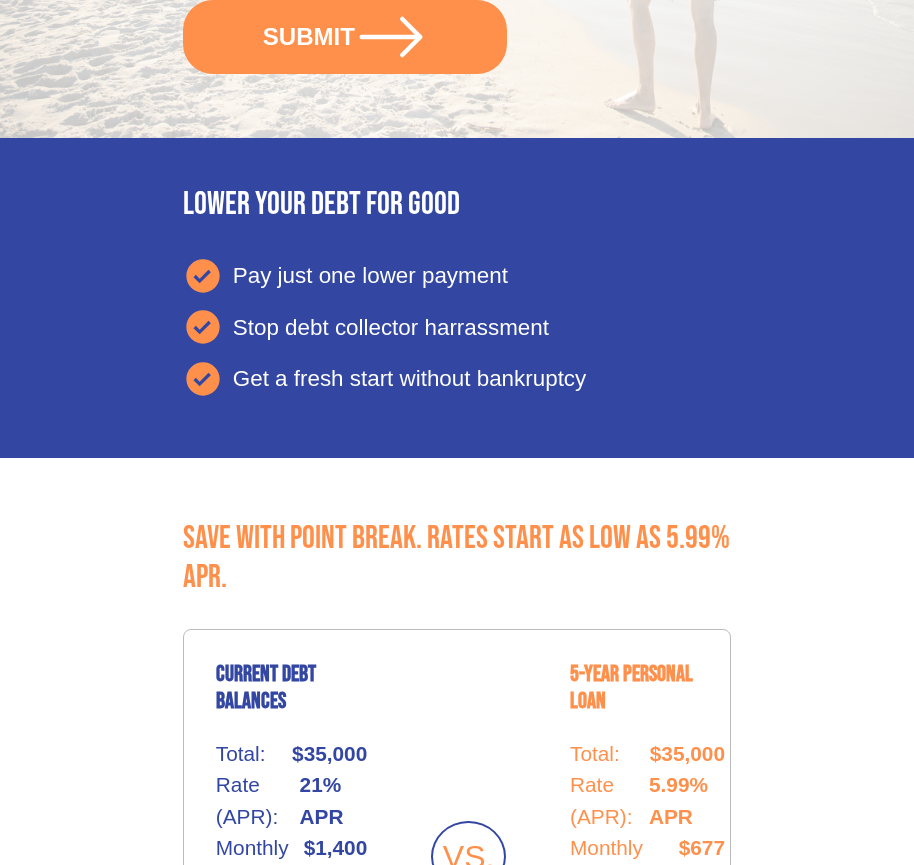 click on "SUBMIT" at bounding box center (345, 37) 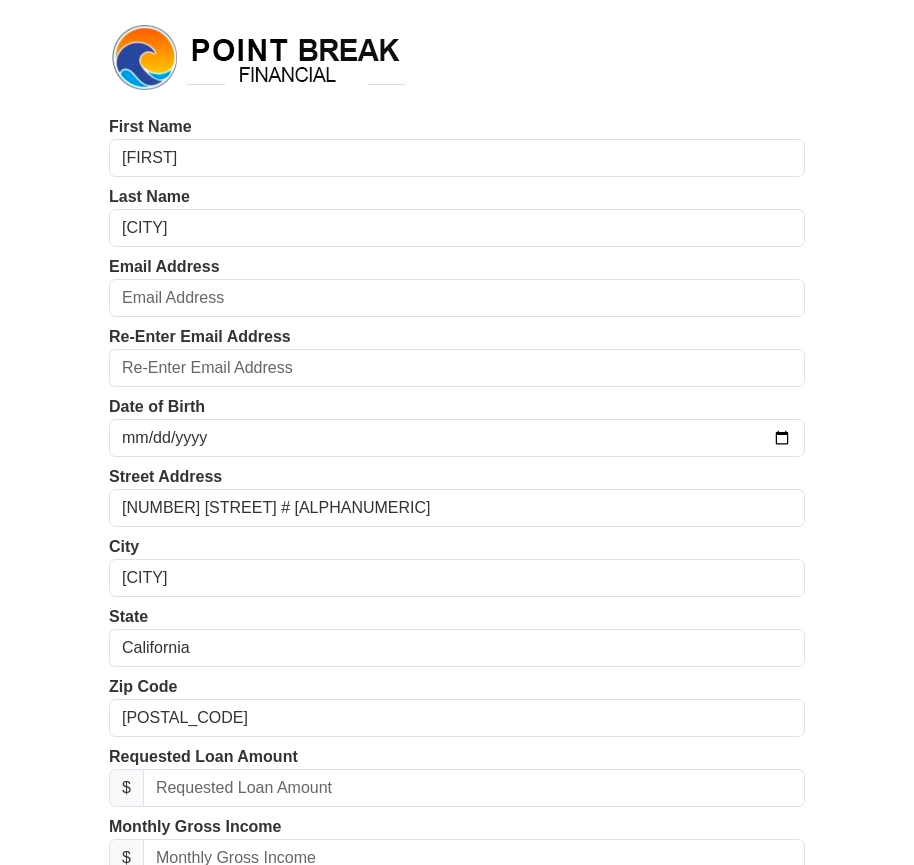 scroll, scrollTop: 0, scrollLeft: 0, axis: both 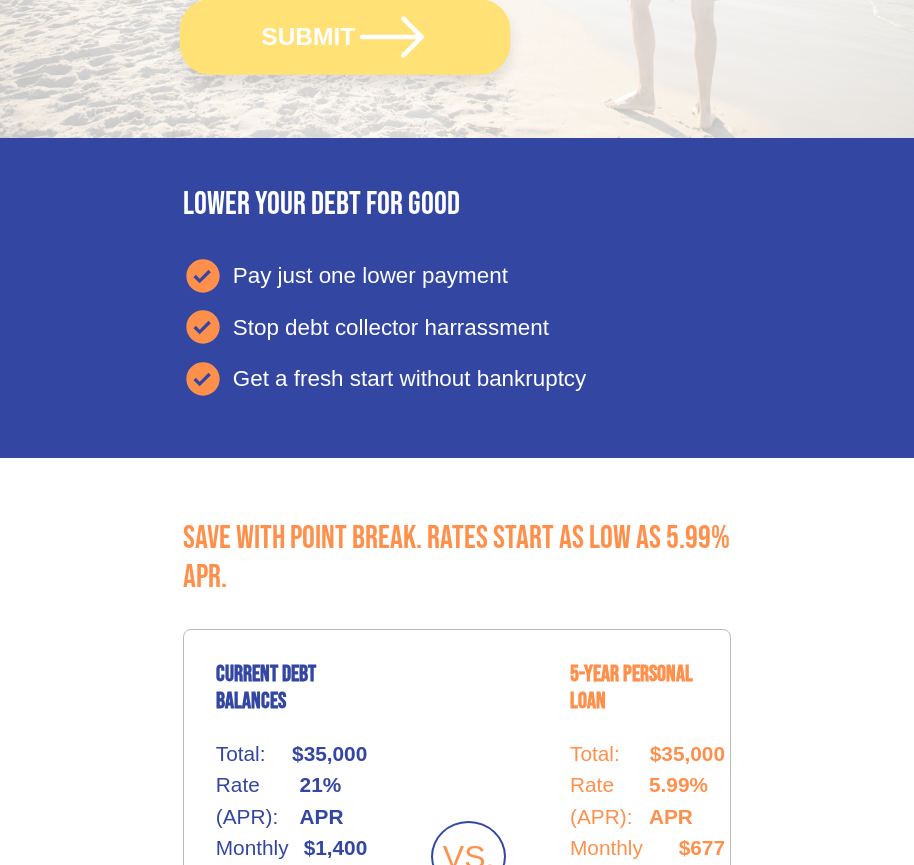 click on "SUBMIT" at bounding box center (345, 36) 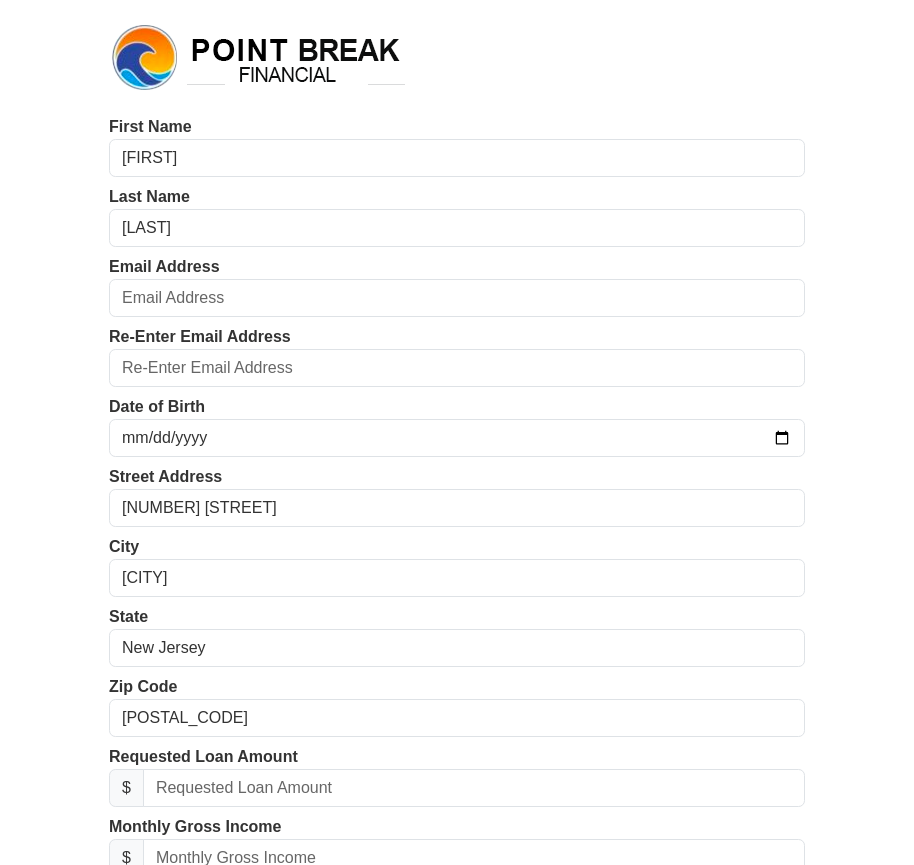 scroll, scrollTop: 0, scrollLeft: 0, axis: both 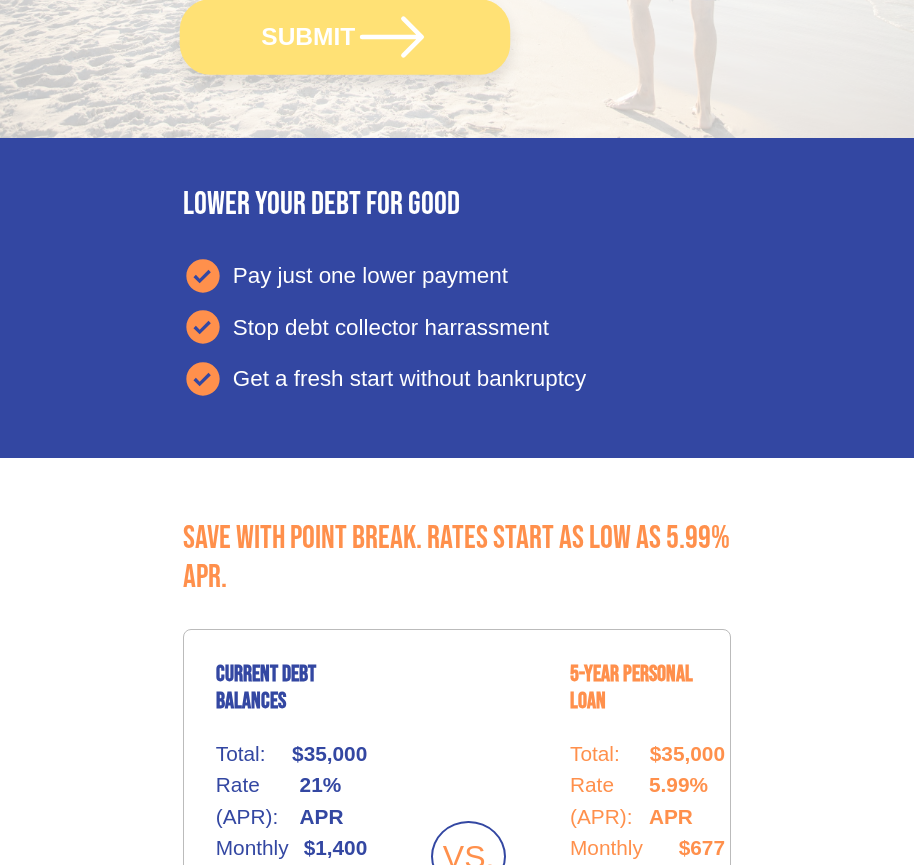 click on "SUBMIT" at bounding box center [345, 36] 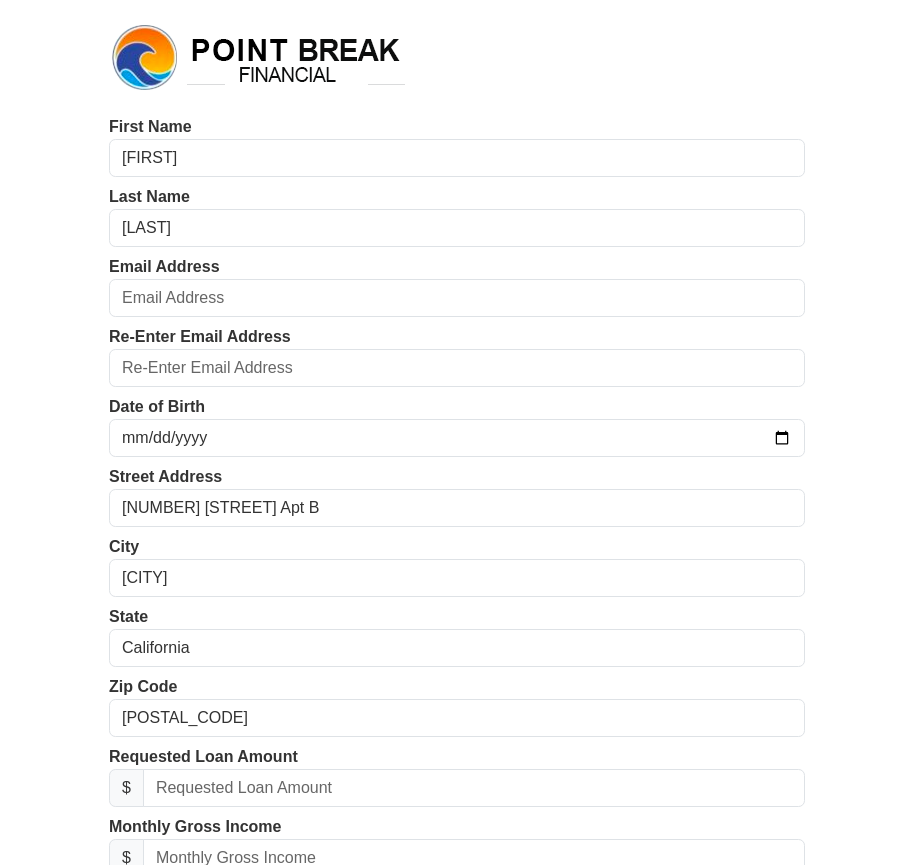 scroll, scrollTop: 0, scrollLeft: 0, axis: both 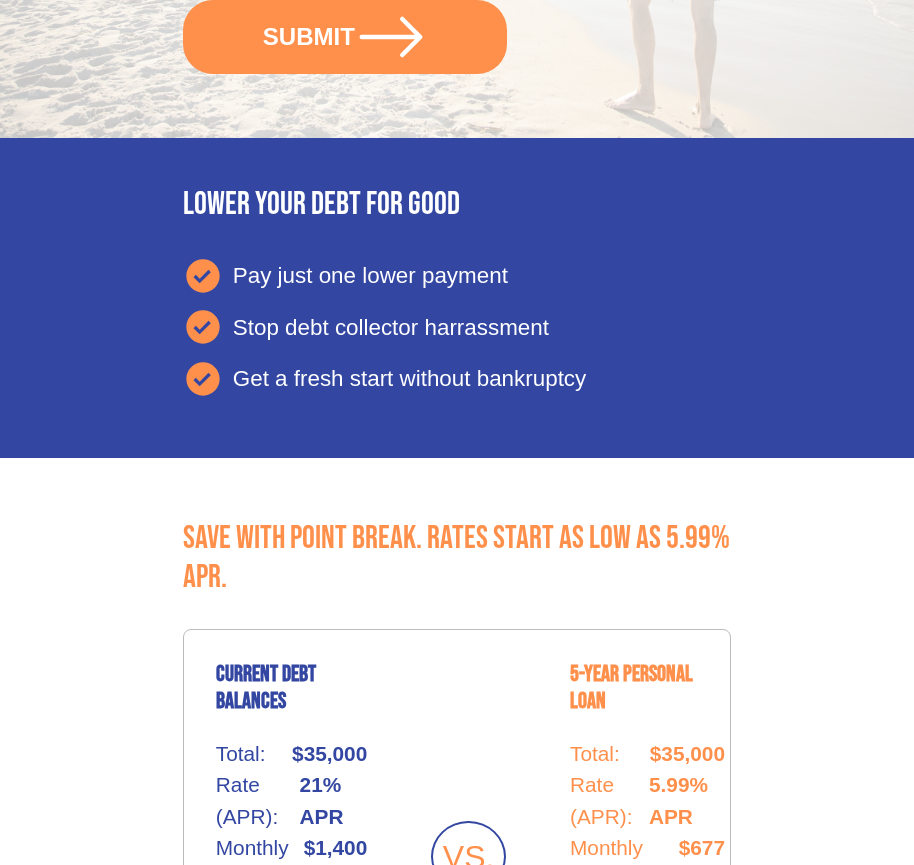 click on "SUBMIT" at bounding box center [345, 37] 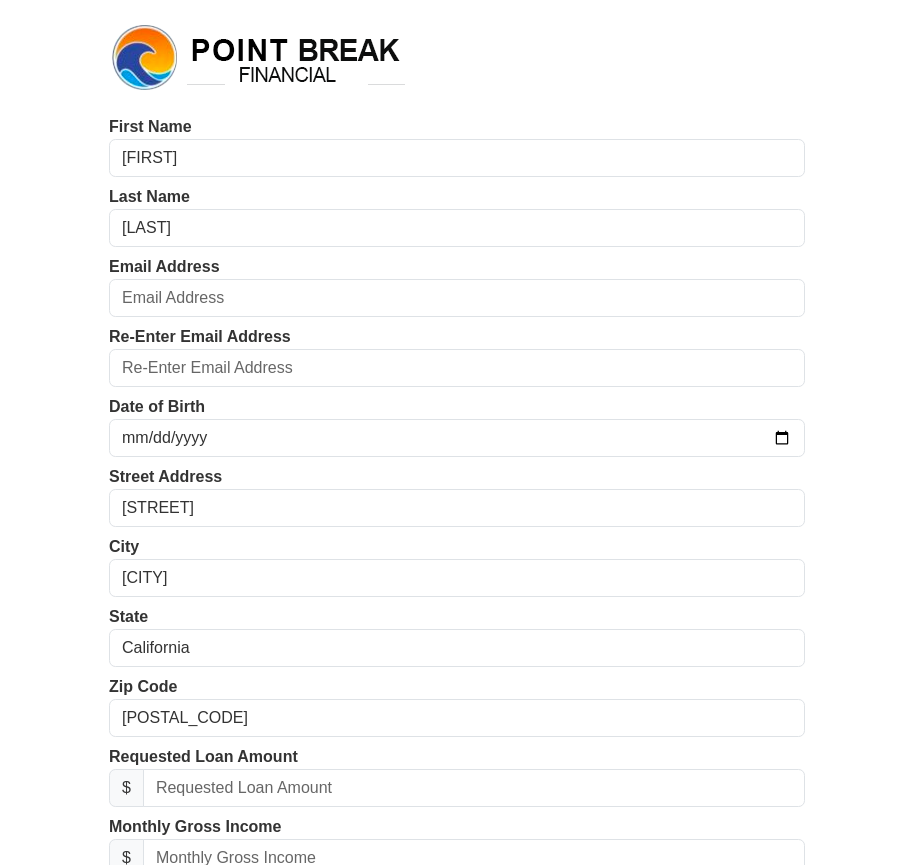scroll, scrollTop: 0, scrollLeft: 0, axis: both 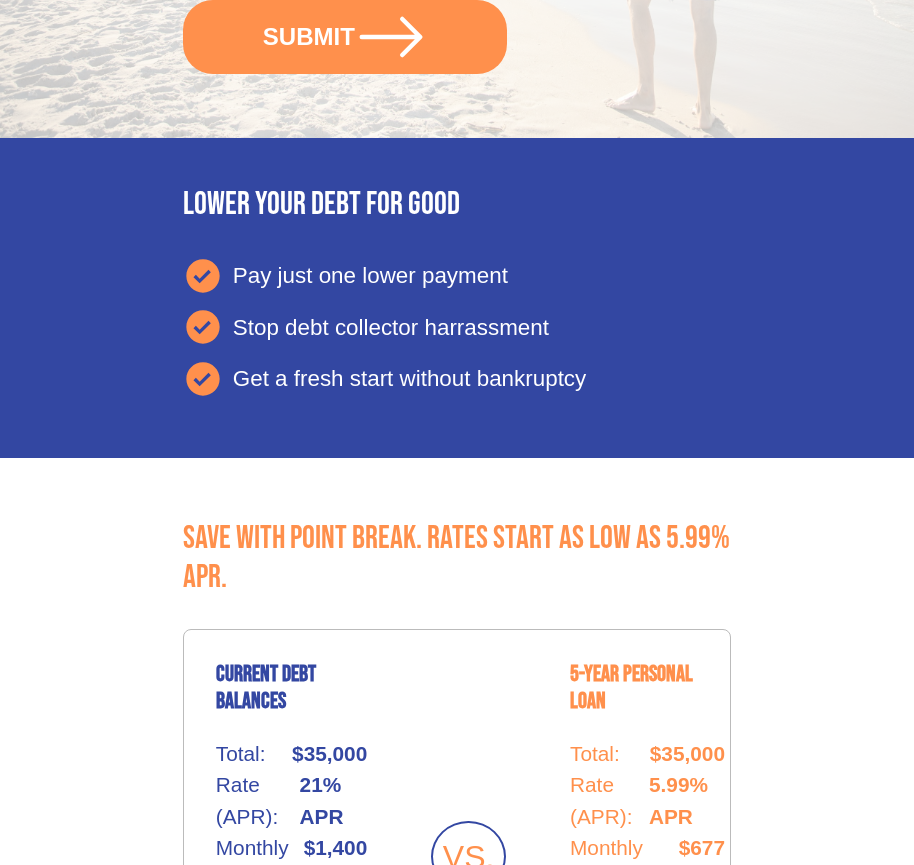 click on "SUBMIT" at bounding box center [345, 37] 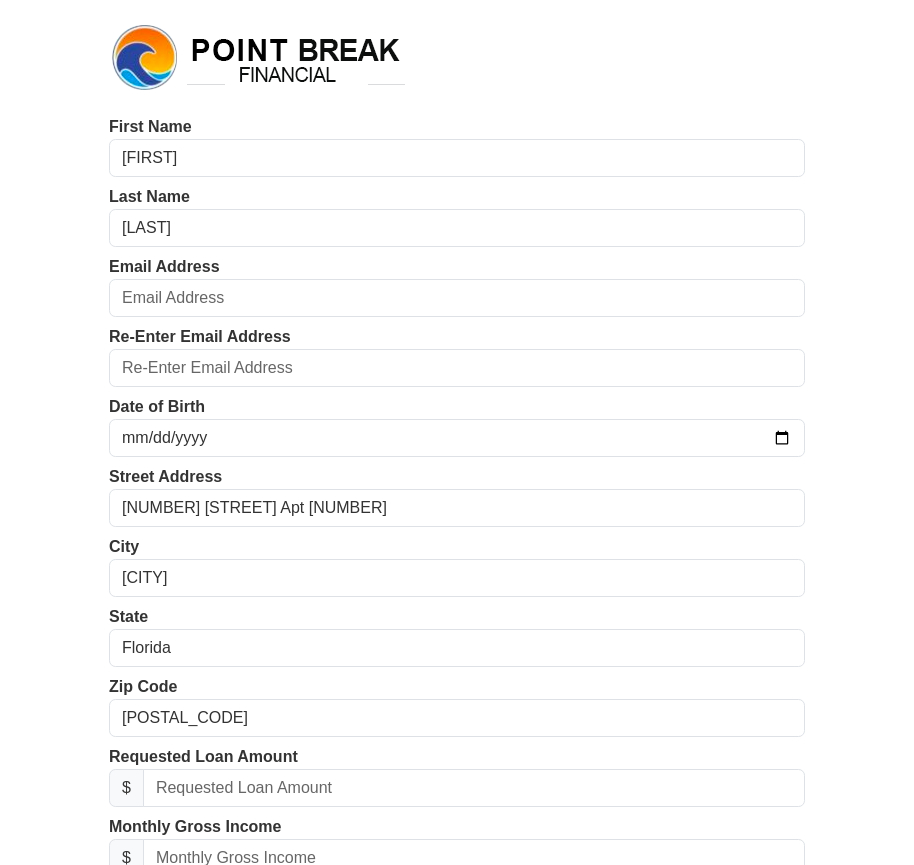 scroll, scrollTop: 0, scrollLeft: 0, axis: both 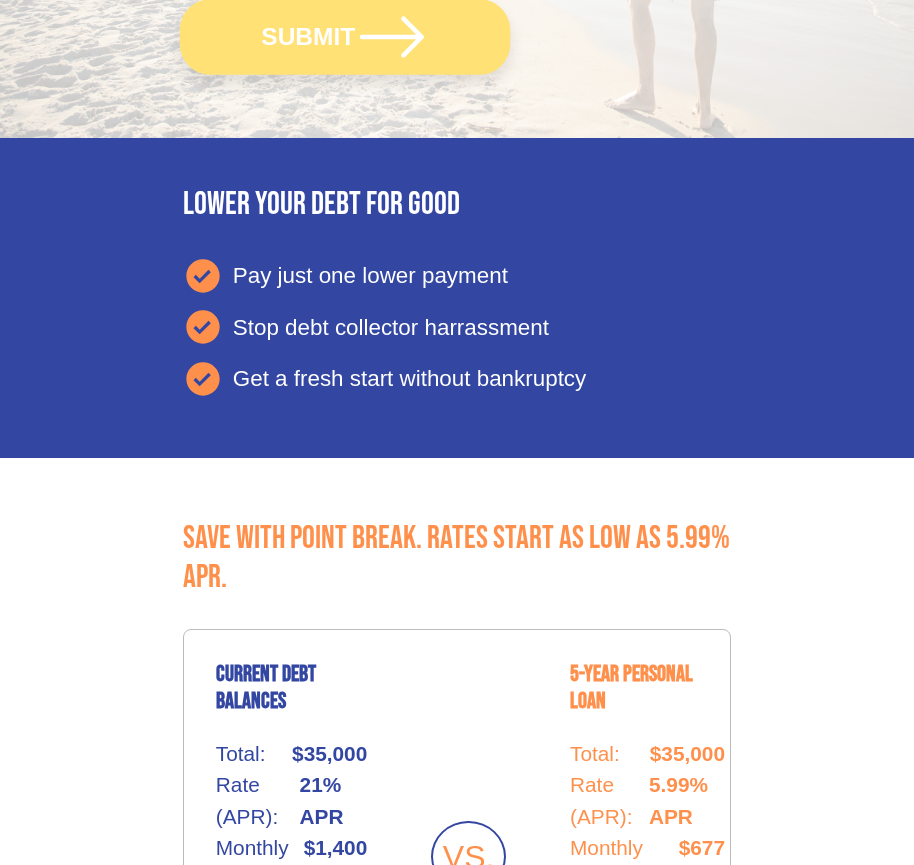 click on "SUBMIT" at bounding box center [345, 36] 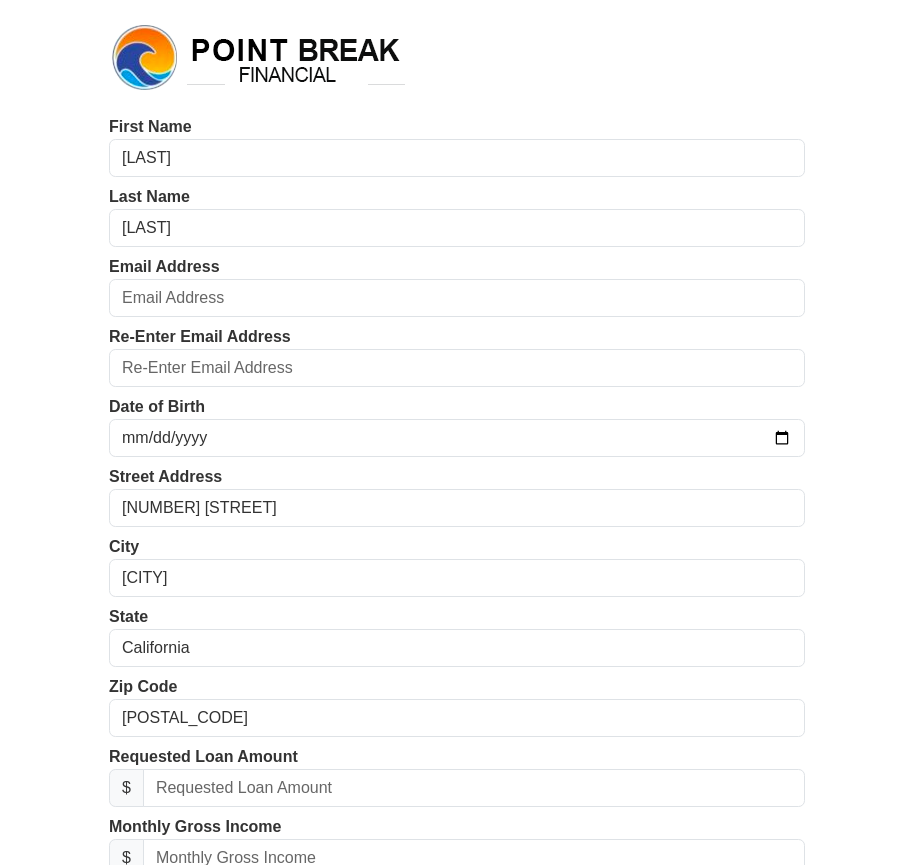 scroll, scrollTop: 0, scrollLeft: 0, axis: both 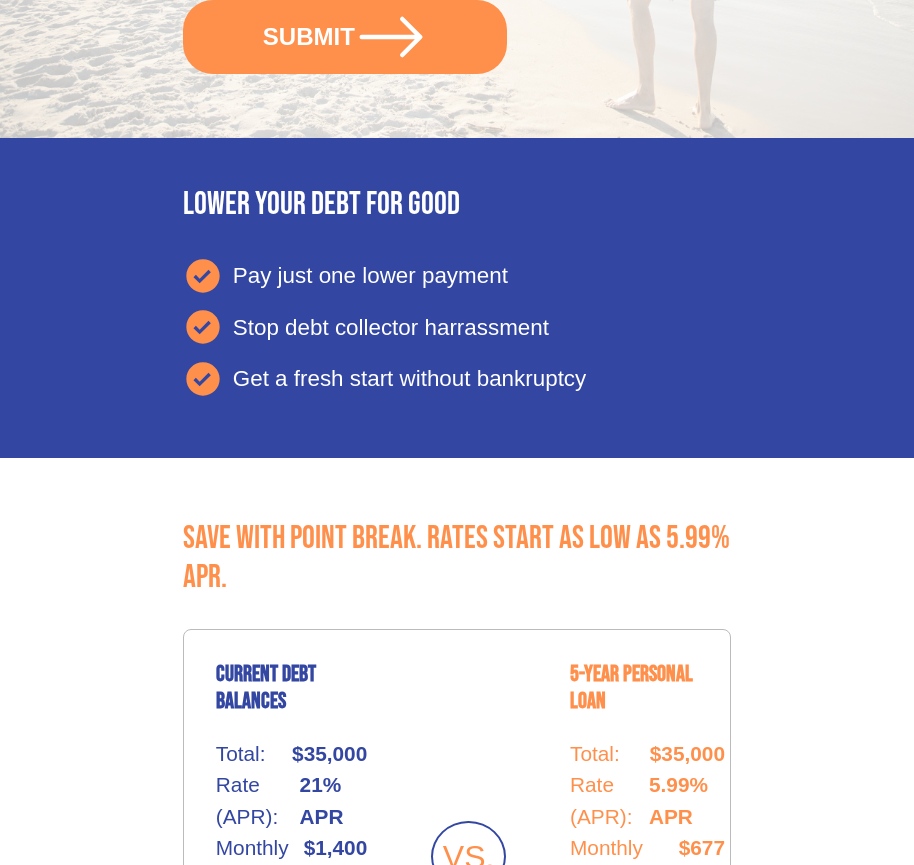 click on "SUBMIT" at bounding box center (345, 37) 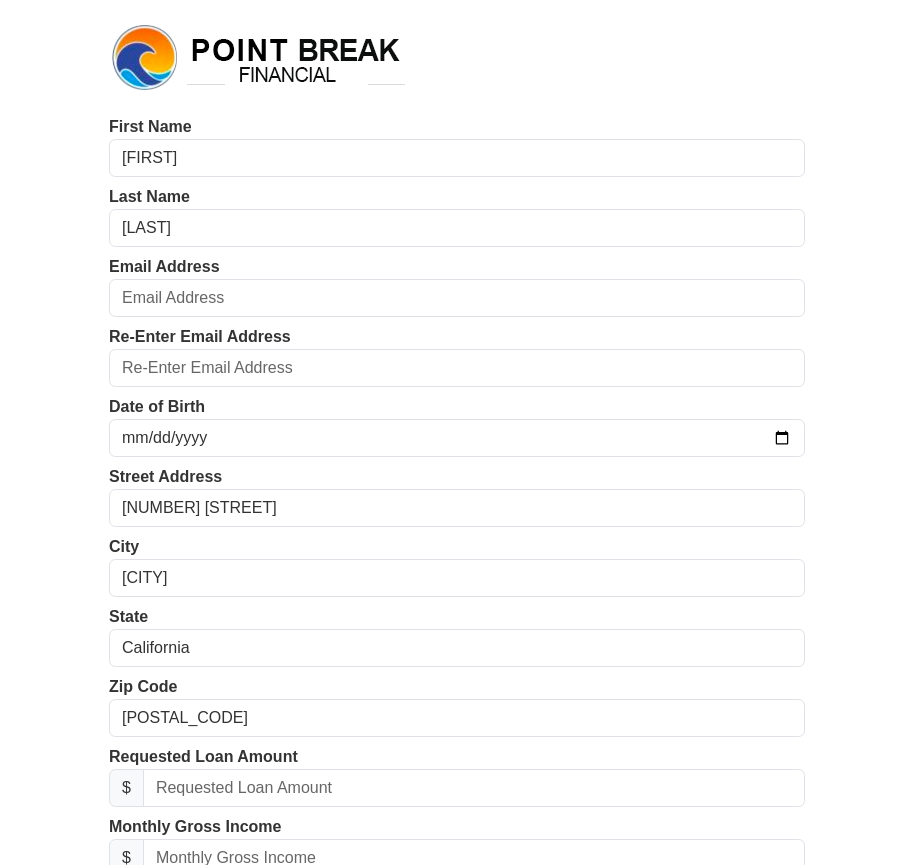 scroll, scrollTop: 0, scrollLeft: 0, axis: both 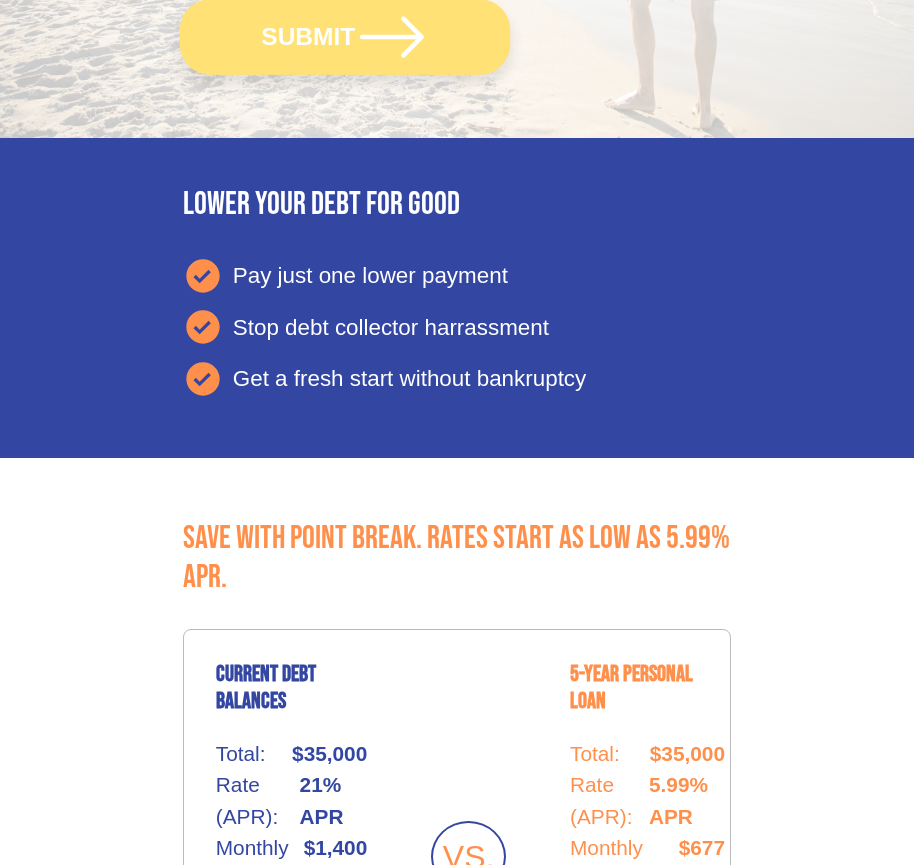 click on "SUBMIT" at bounding box center (345, 36) 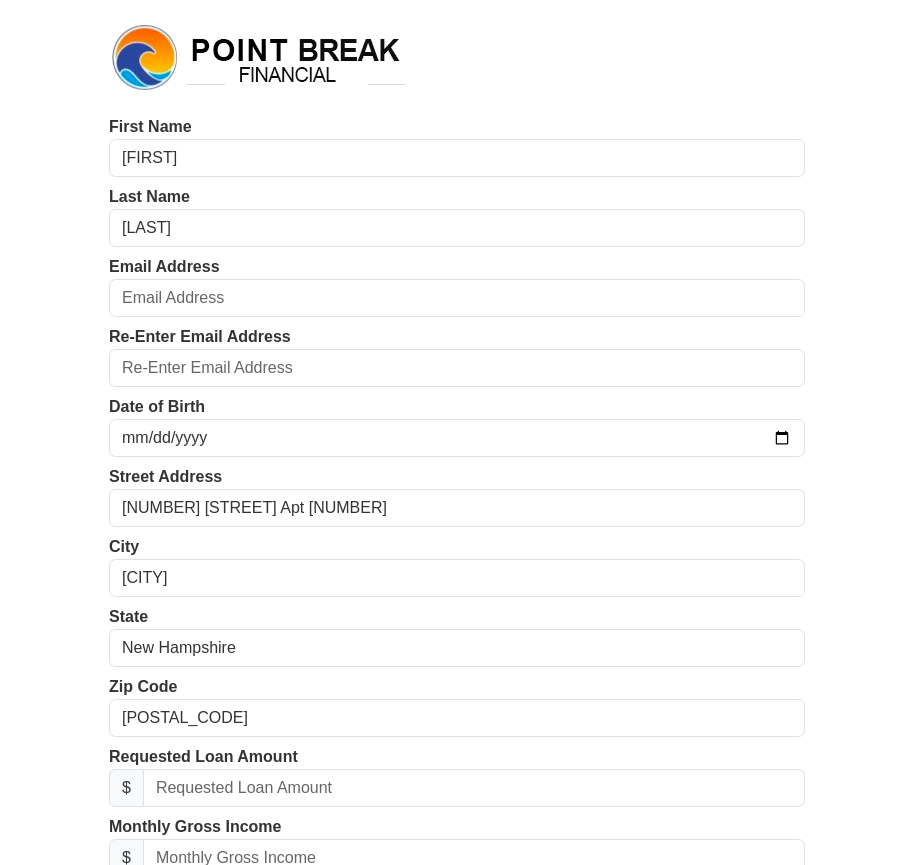 scroll, scrollTop: 0, scrollLeft: 0, axis: both 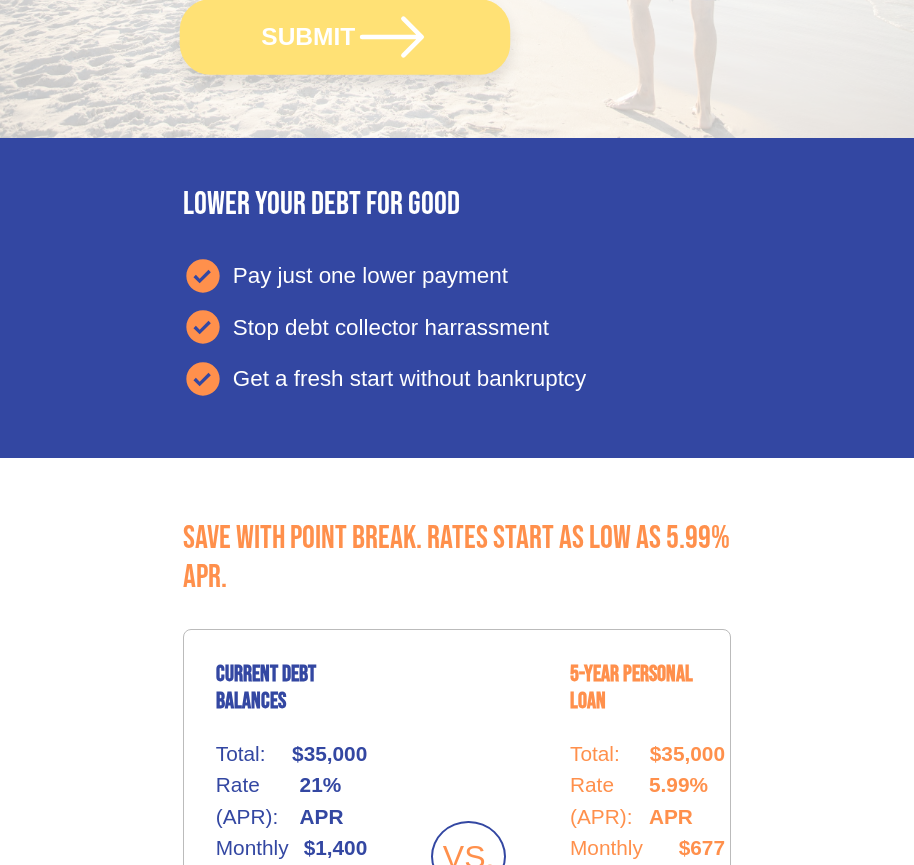 click on "SUBMIT" at bounding box center (345, 36) 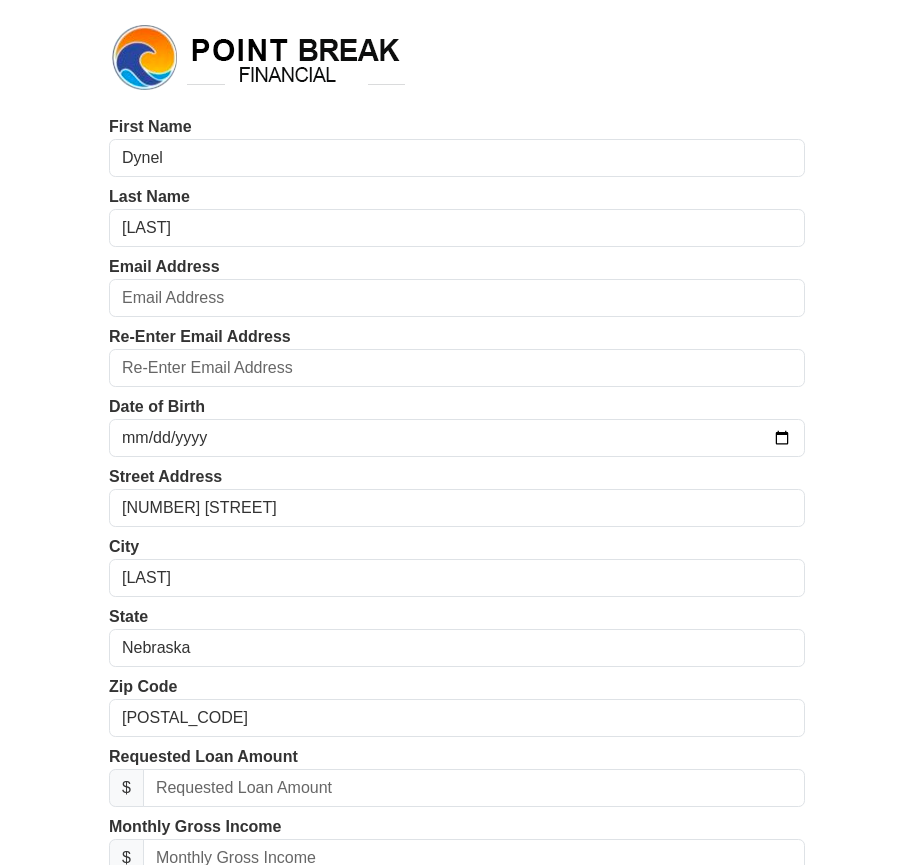 scroll, scrollTop: 0, scrollLeft: 0, axis: both 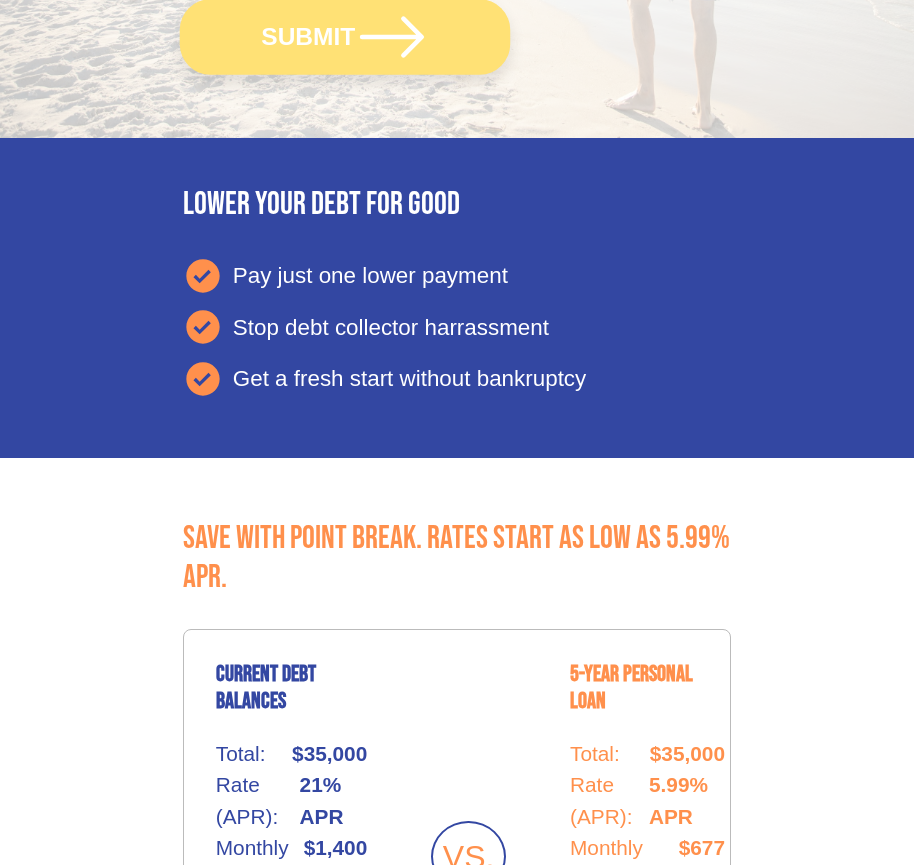 click on "SUBMIT" at bounding box center (345, 36) 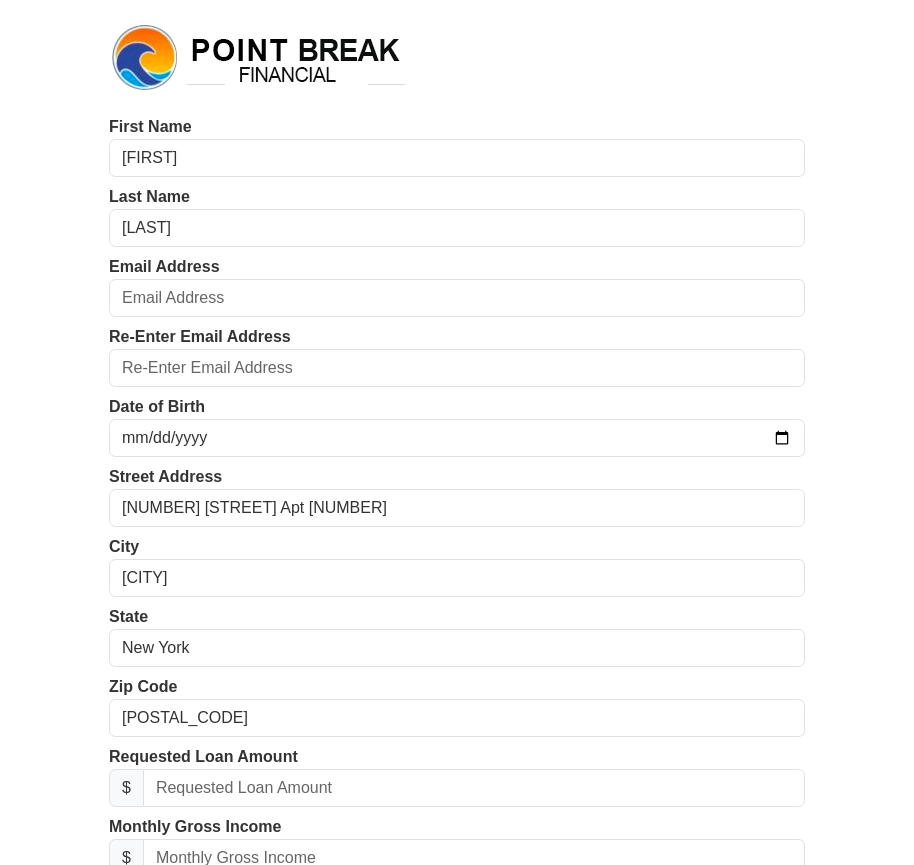 scroll, scrollTop: 0, scrollLeft: 0, axis: both 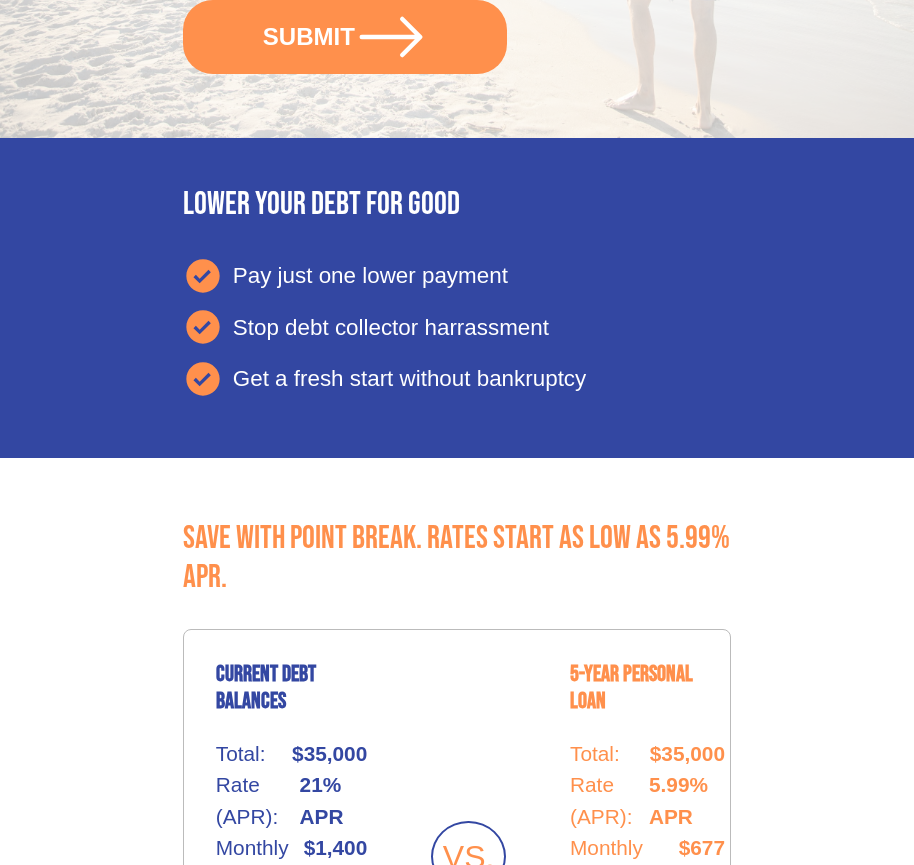 click on "SUBMIT" at bounding box center (345, 37) 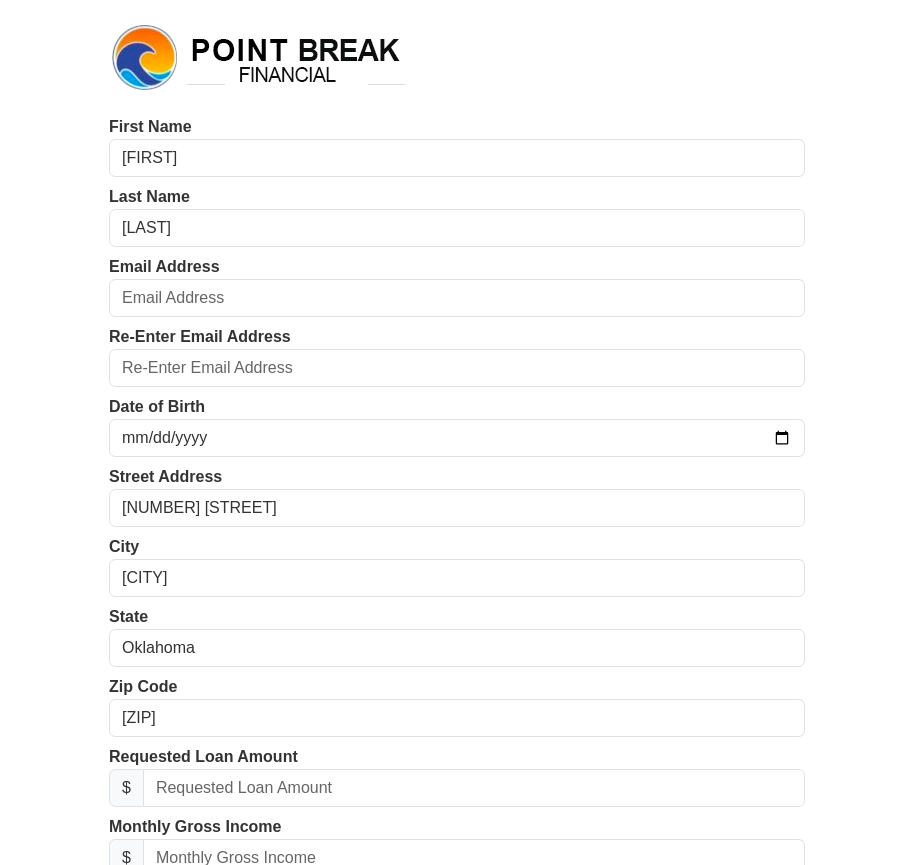 scroll, scrollTop: 0, scrollLeft: 0, axis: both 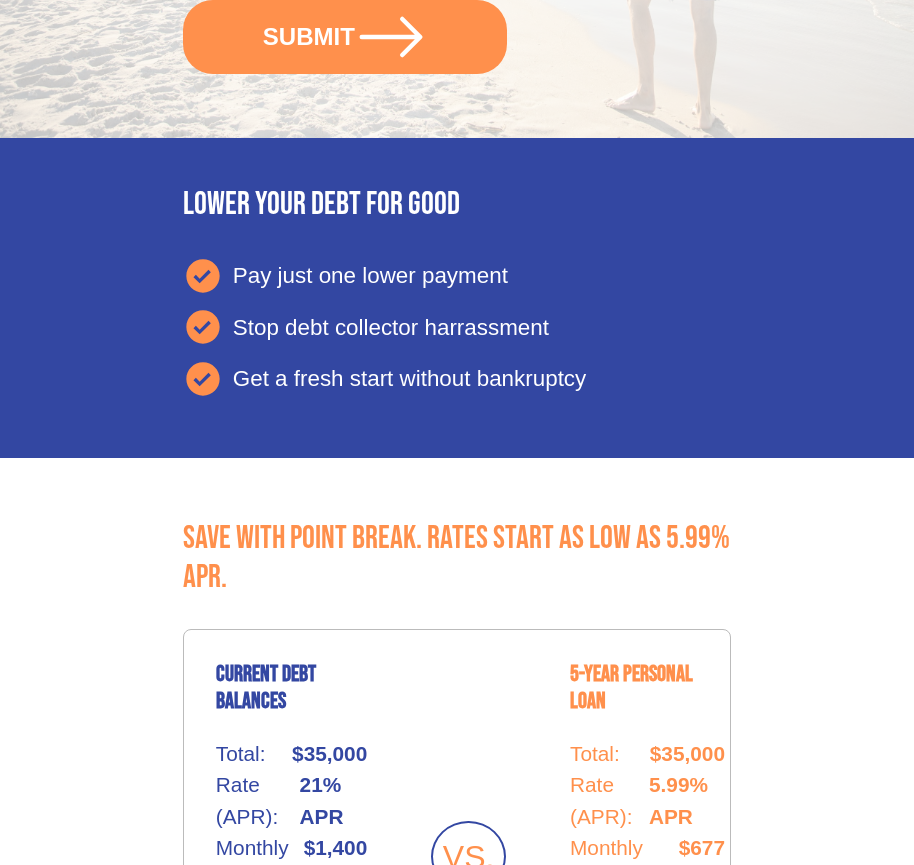 click on "SUBMIT" at bounding box center [345, 37] 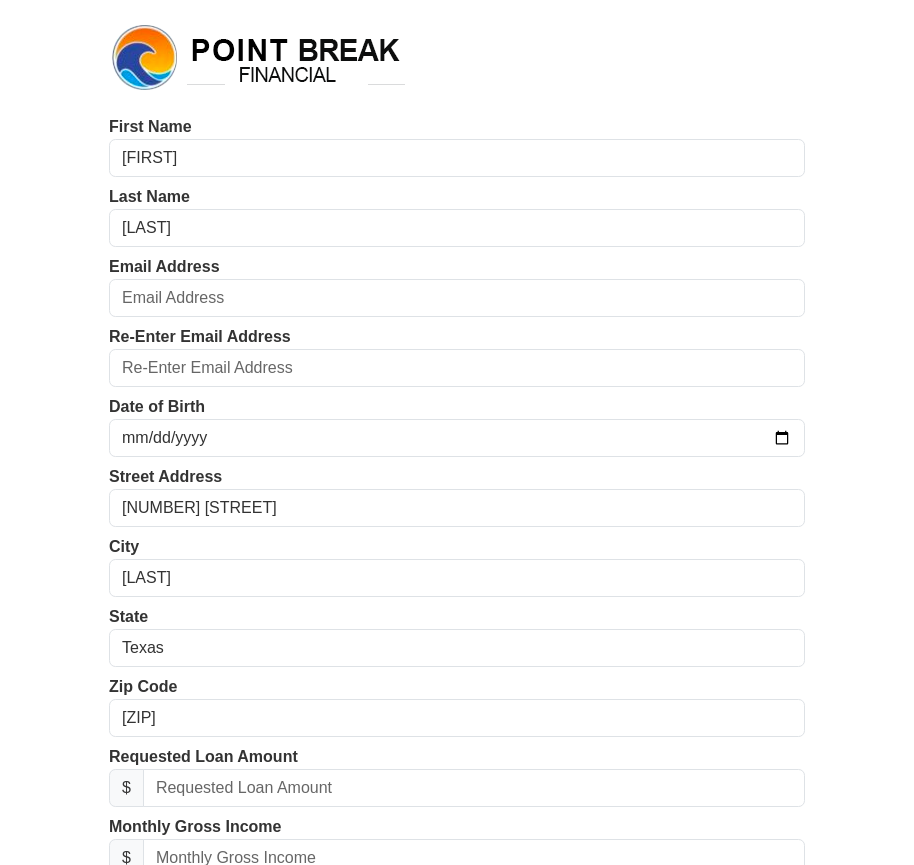 scroll, scrollTop: 0, scrollLeft: 0, axis: both 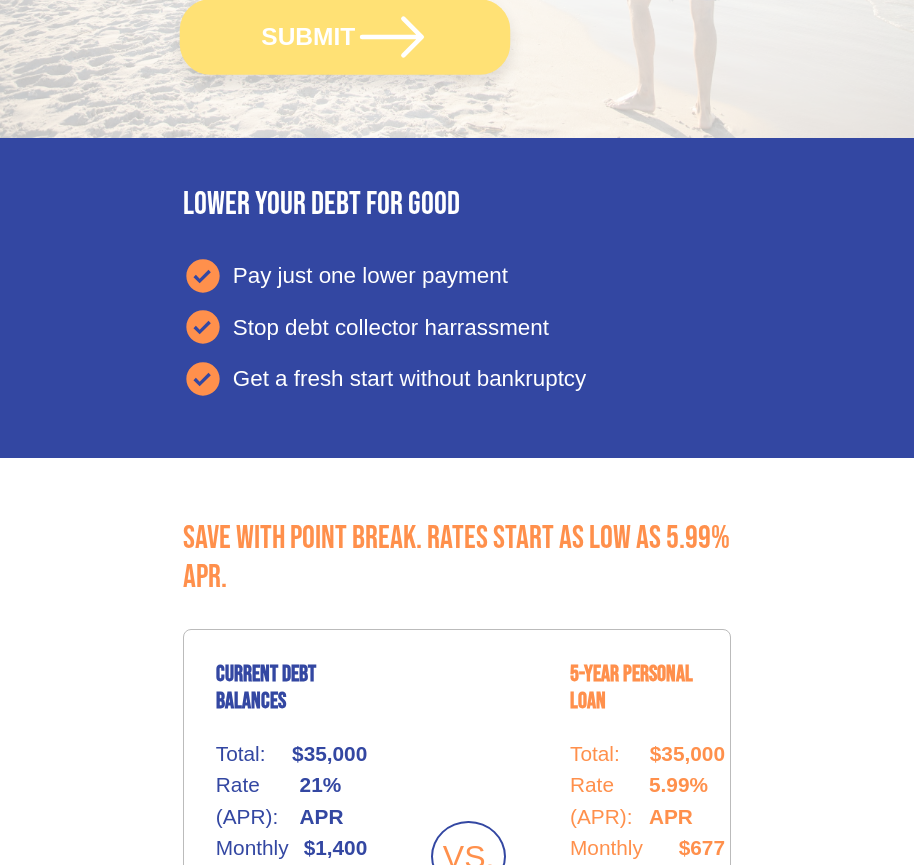 click on "SUBMIT" at bounding box center [345, 36] 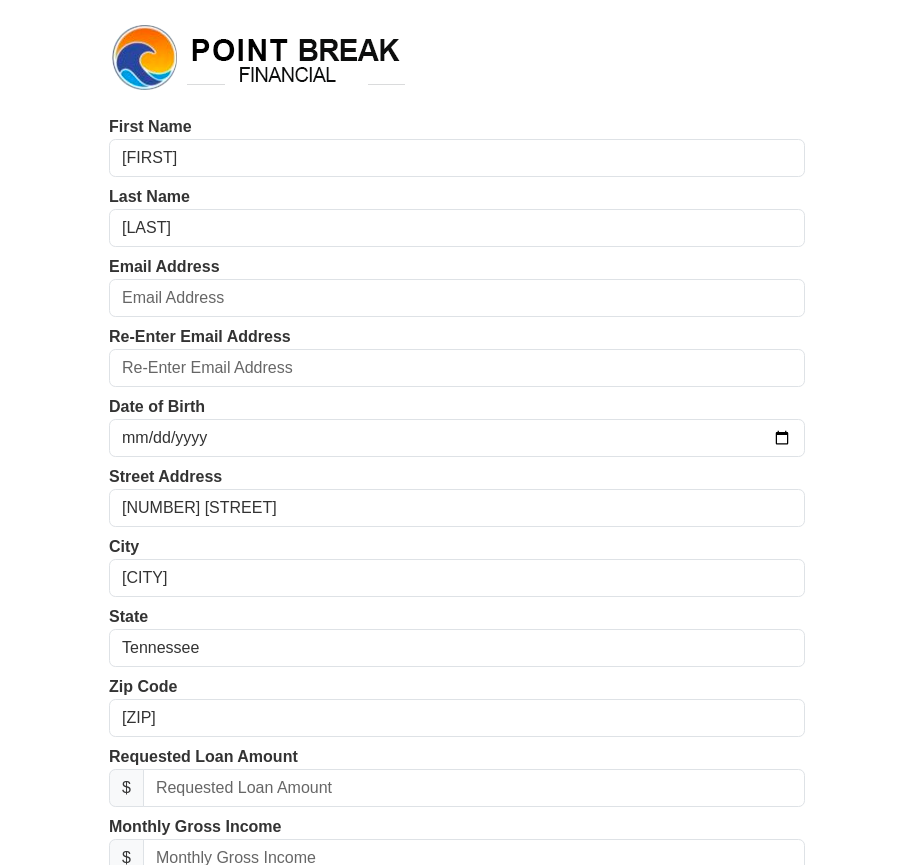 scroll, scrollTop: 0, scrollLeft: 0, axis: both 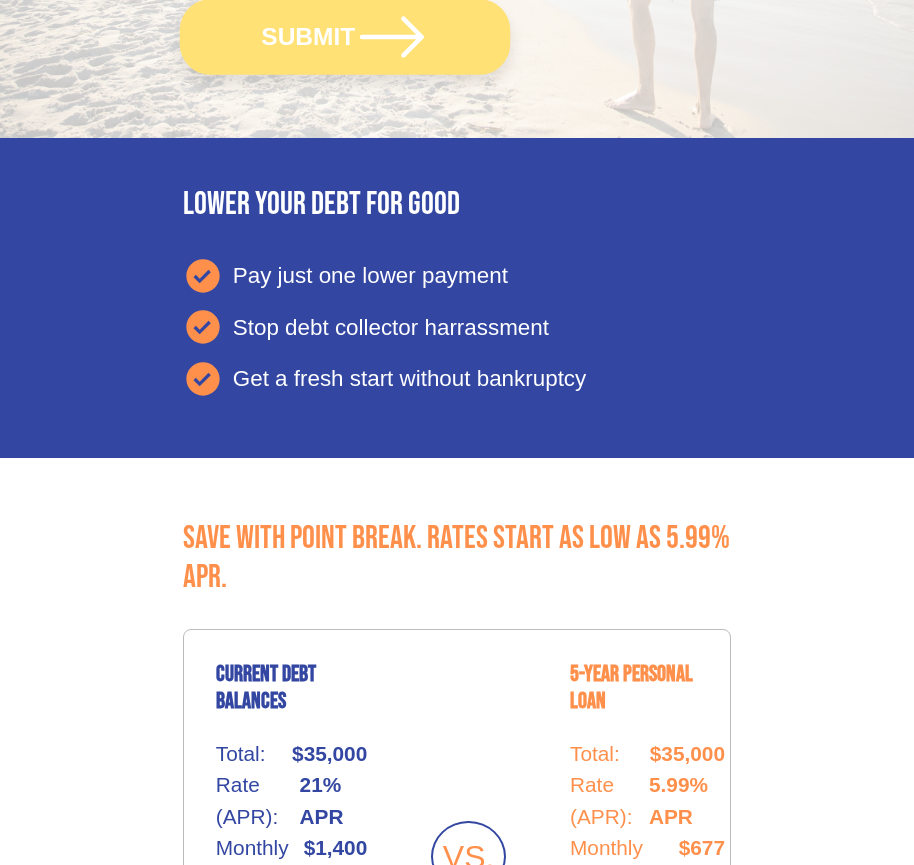 click on "SUBMIT" at bounding box center (345, 36) 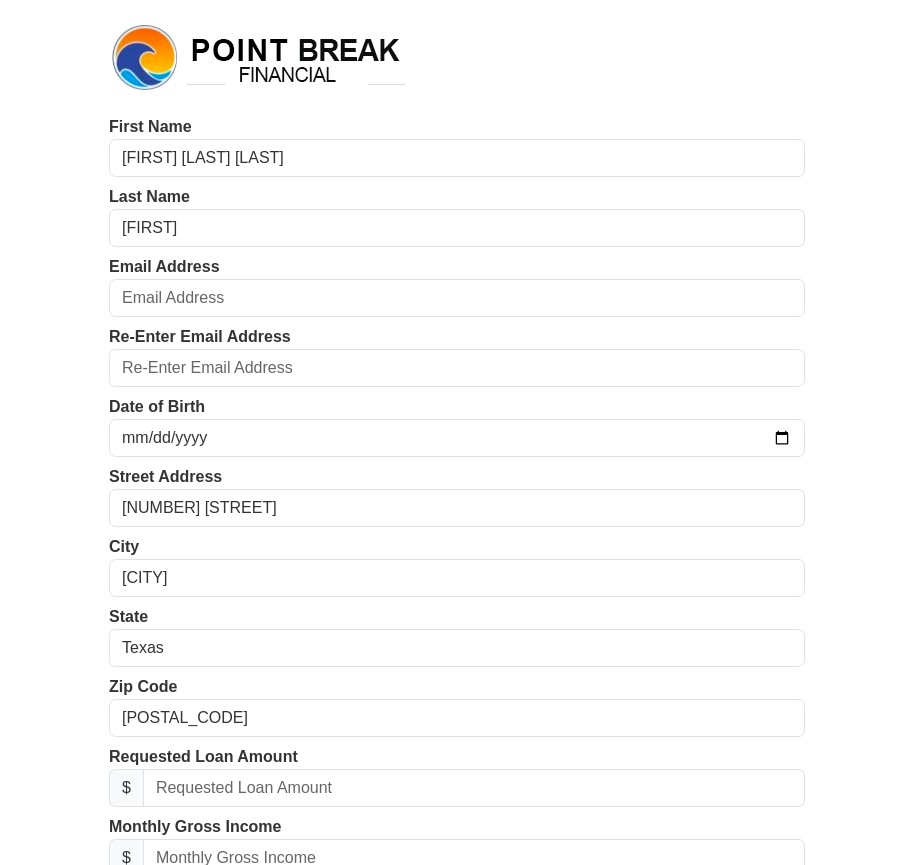 scroll, scrollTop: 0, scrollLeft: 0, axis: both 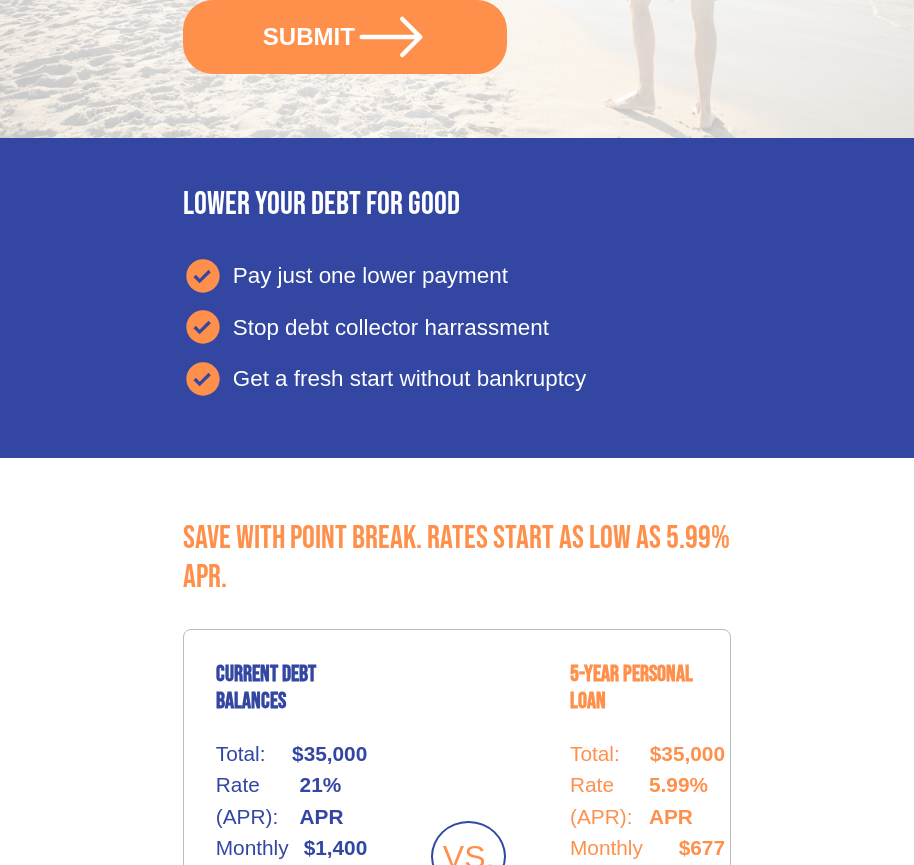 click on "SUBMIT" at bounding box center (345, 37) 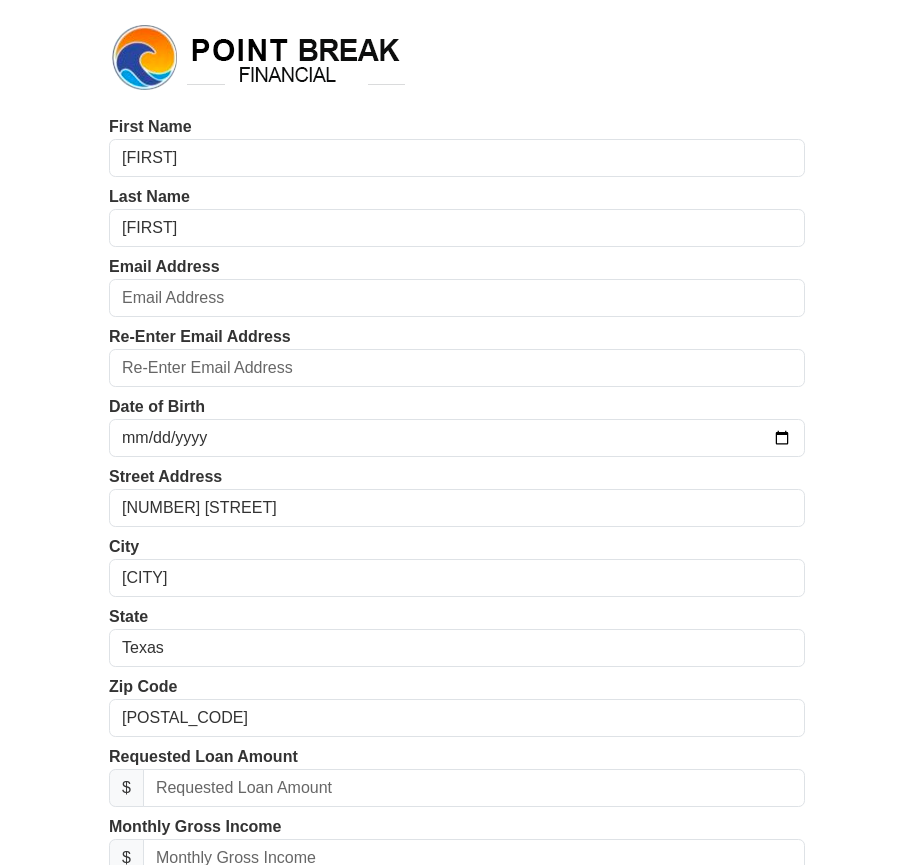 scroll, scrollTop: 0, scrollLeft: 0, axis: both 